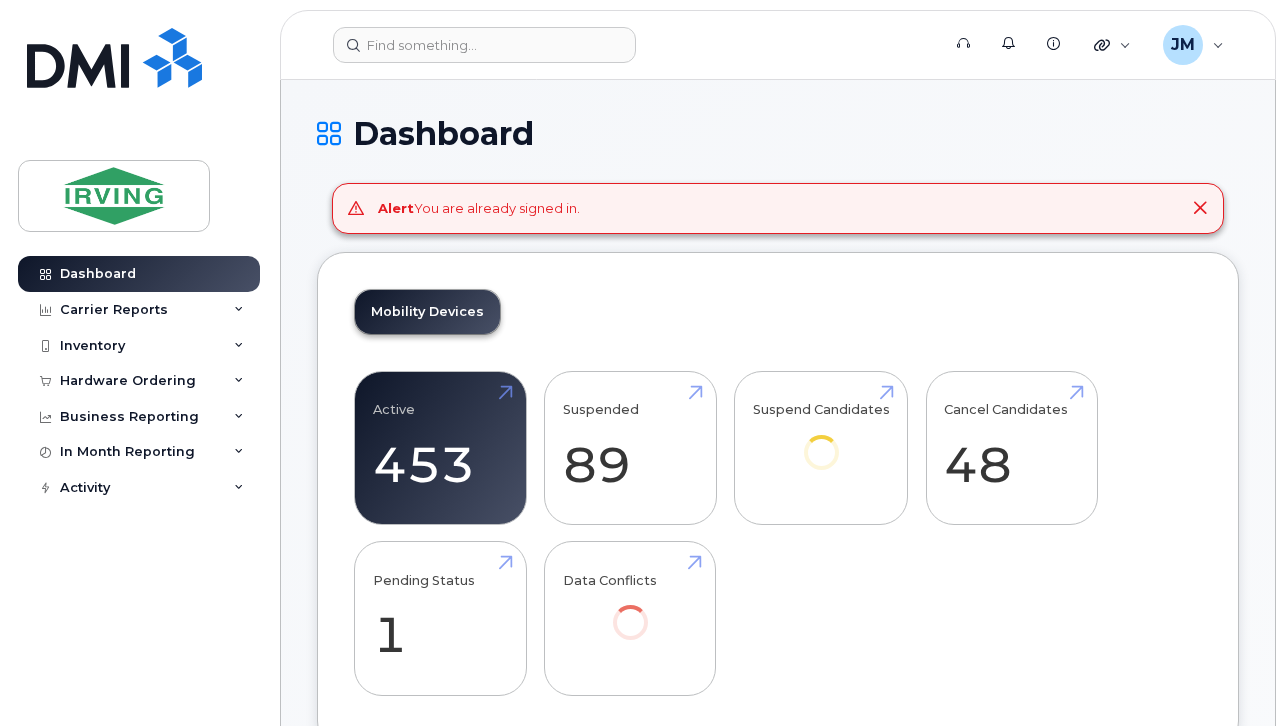scroll, scrollTop: 0, scrollLeft: 0, axis: both 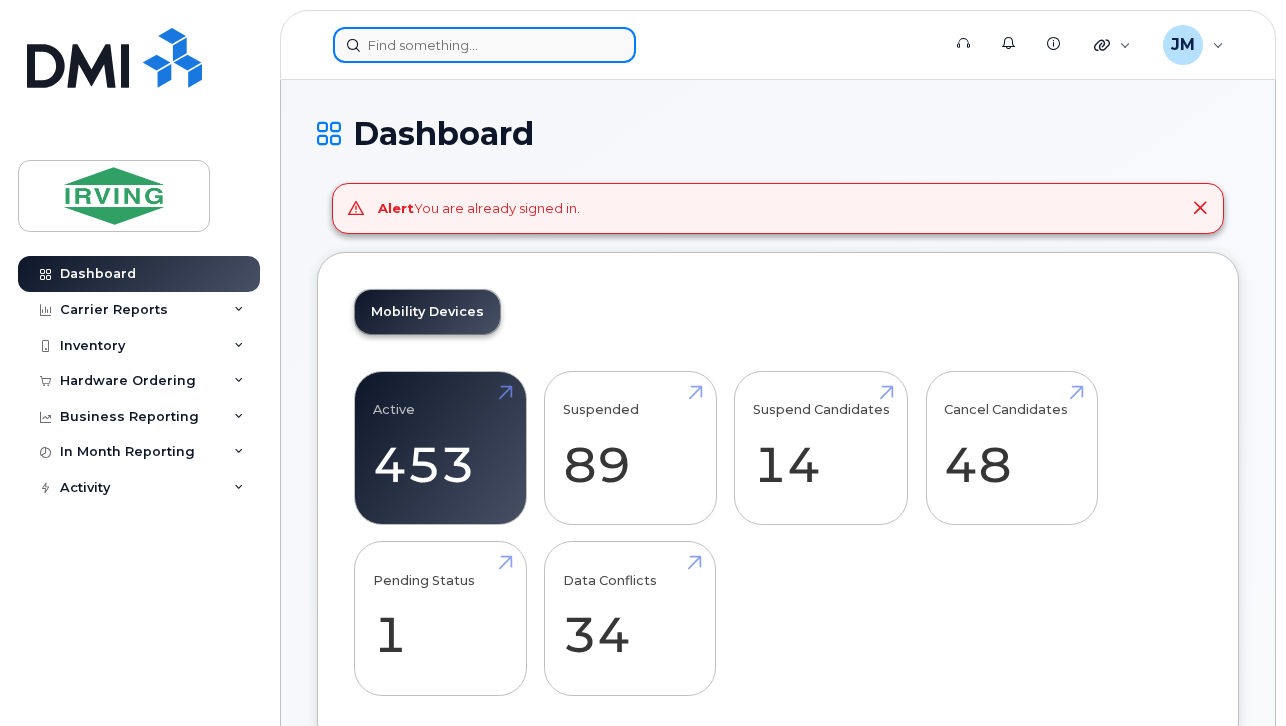 click 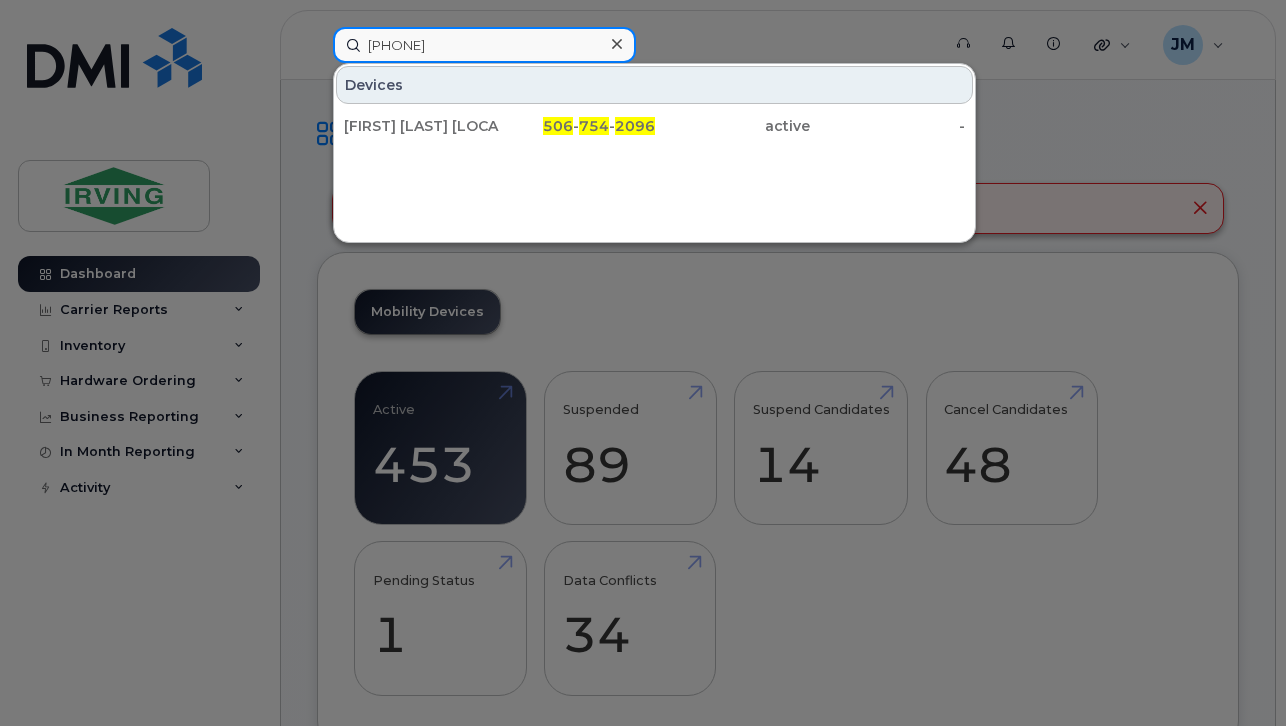 drag, startPoint x: 481, startPoint y: 40, endPoint x: 336, endPoint y: 51, distance: 145.41664 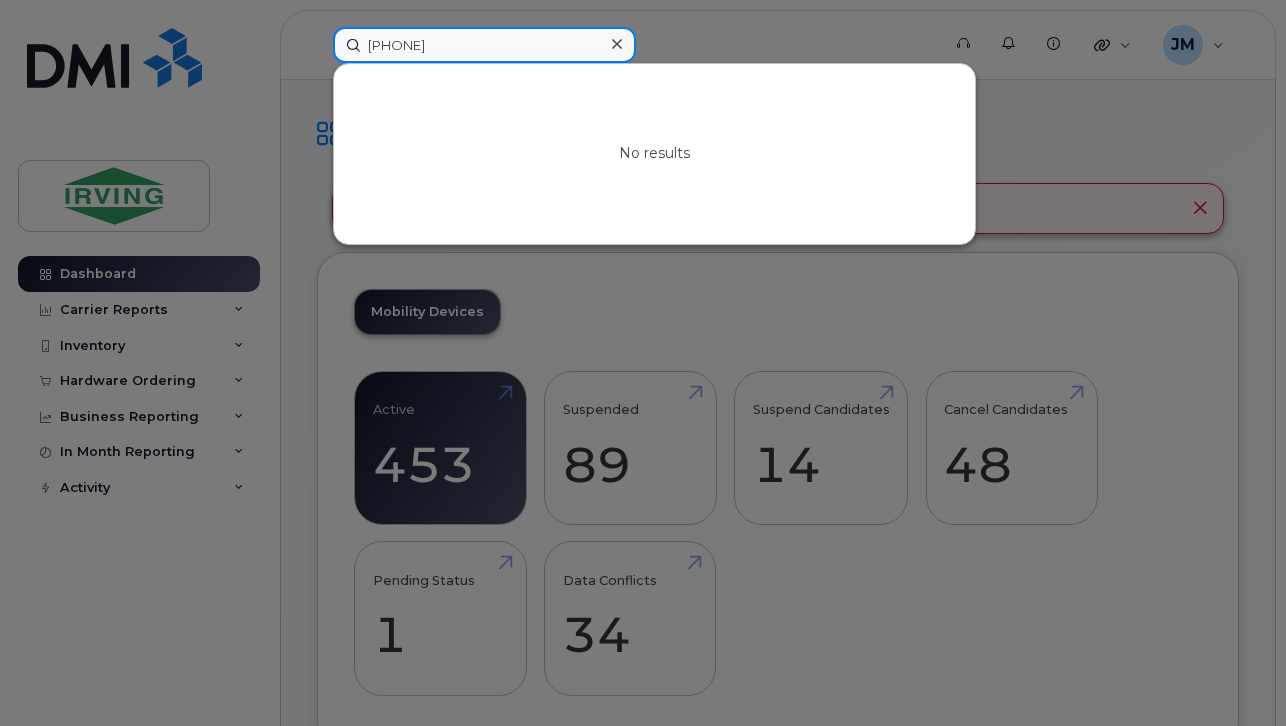 click on "5063131795" 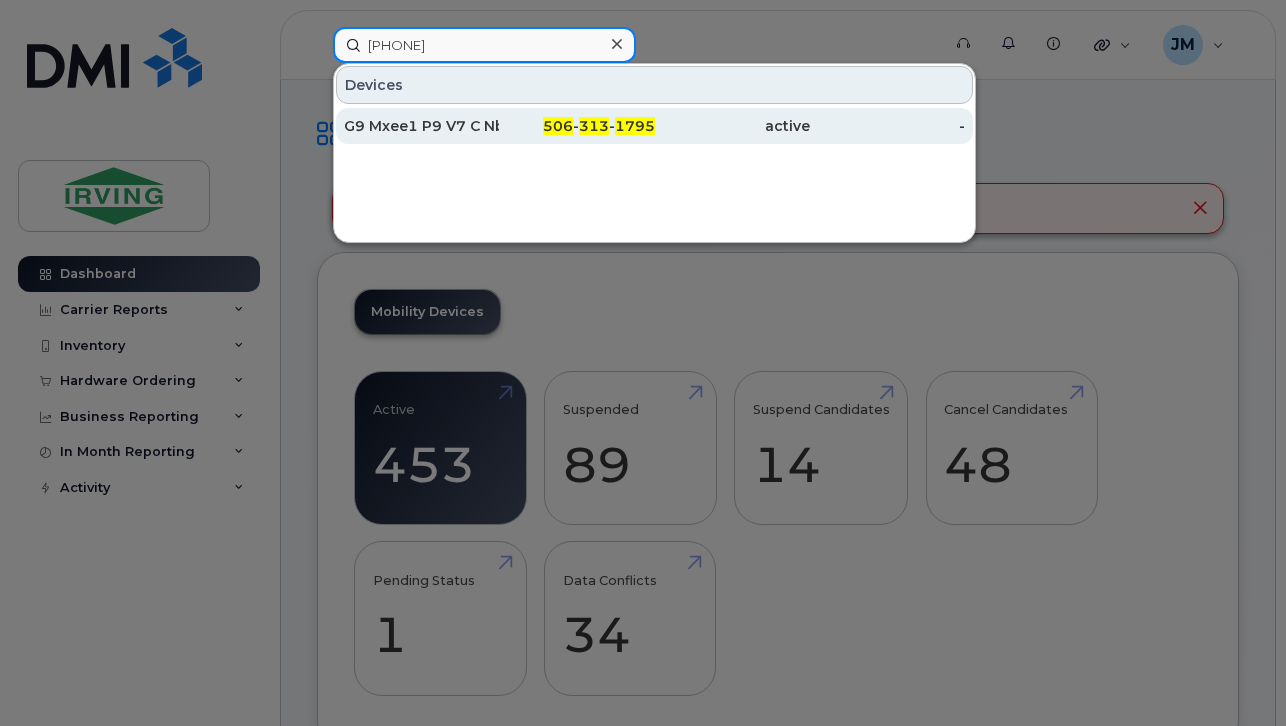 type on "5063131795" 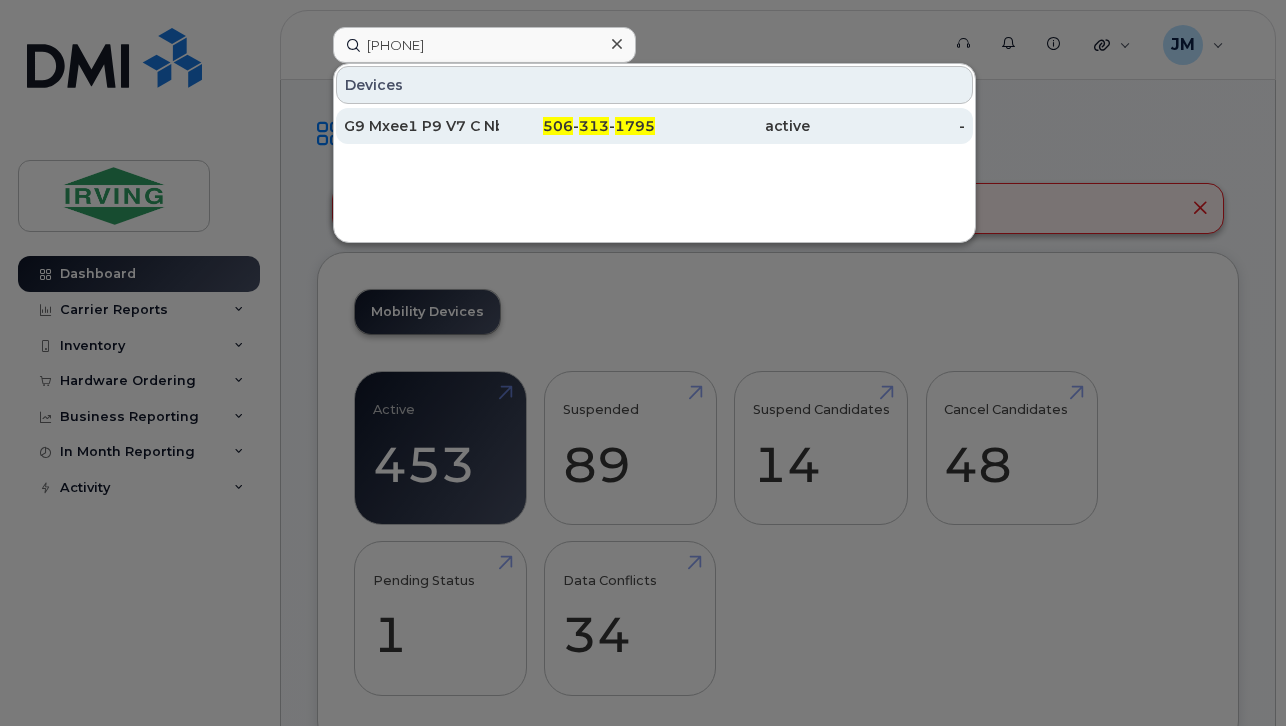 click on "506" 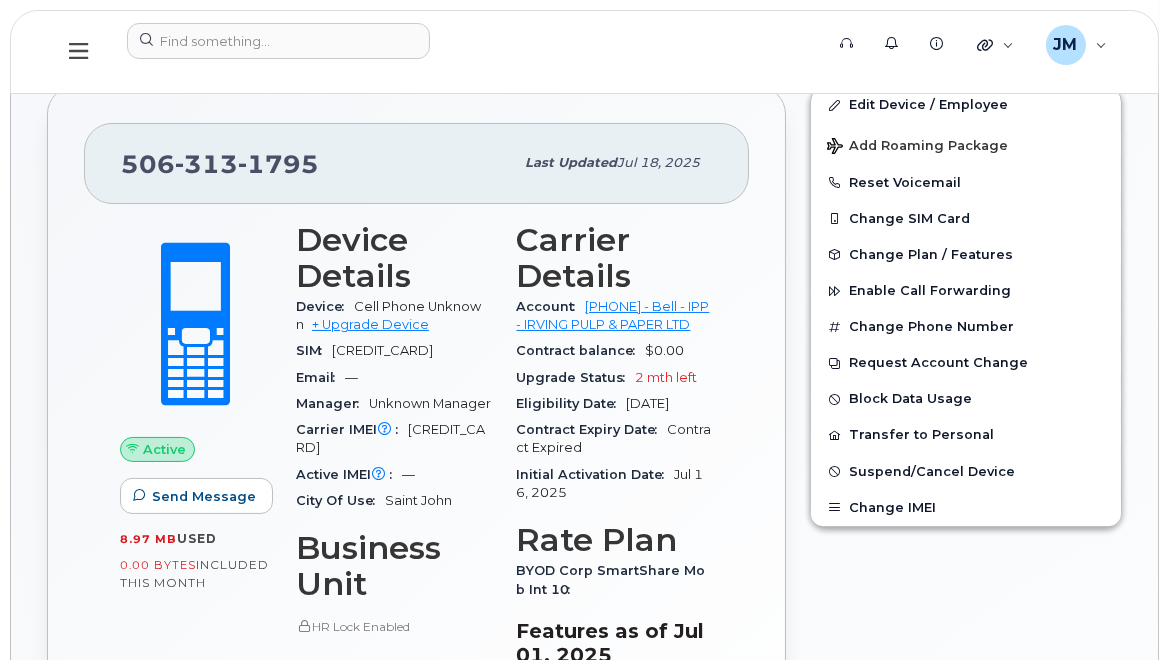 scroll, scrollTop: 0, scrollLeft: 0, axis: both 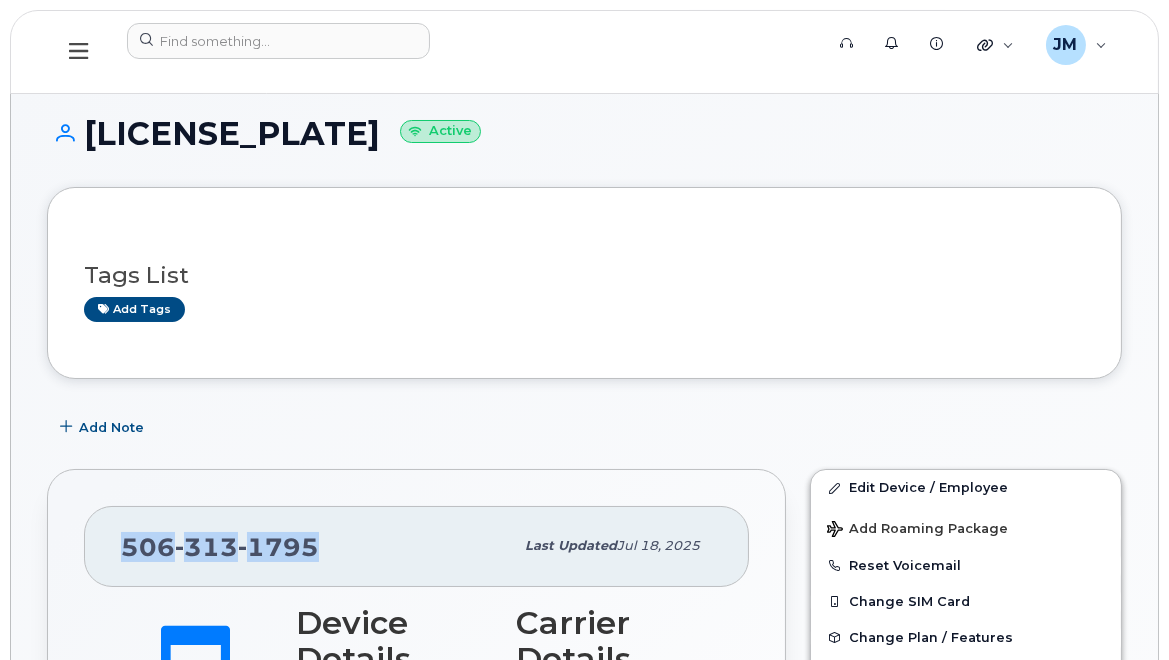 drag, startPoint x: 312, startPoint y: 543, endPoint x: 119, endPoint y: 549, distance: 193.09325 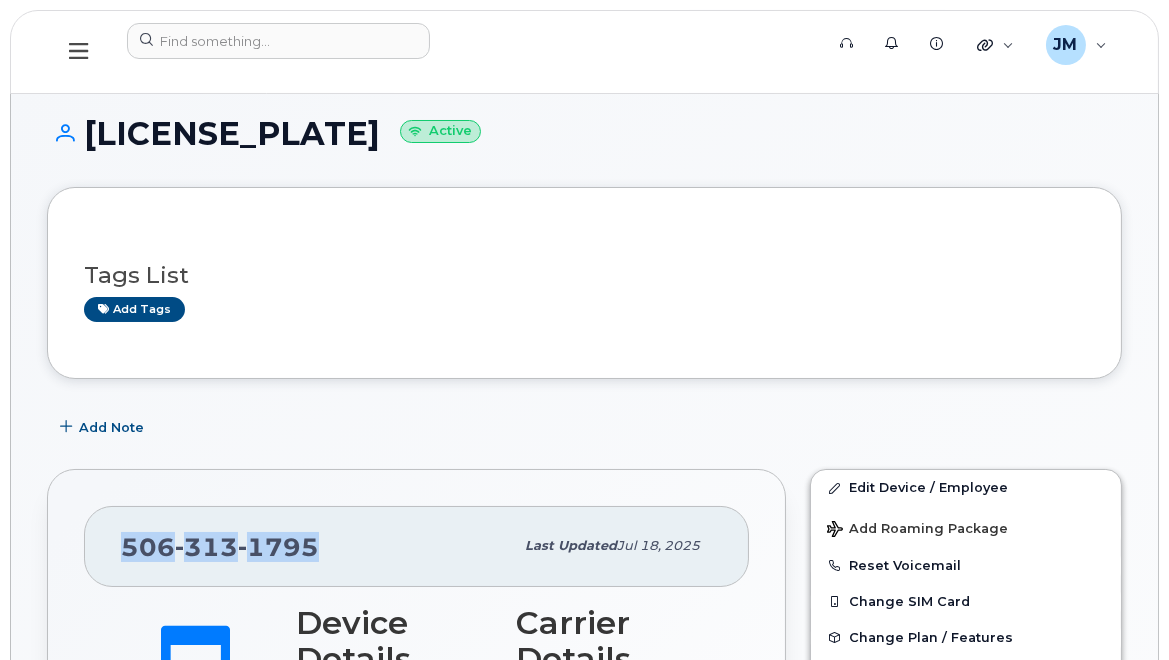 click on "506 313 1795" 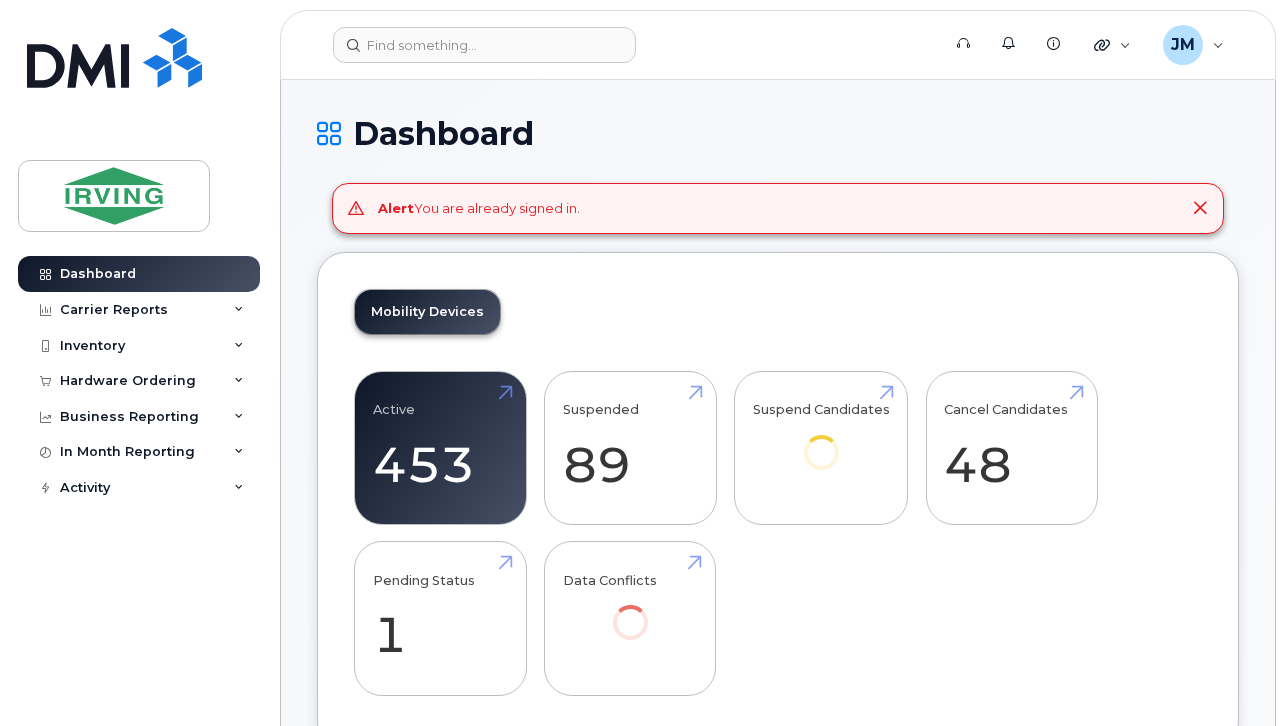 scroll, scrollTop: 0, scrollLeft: 0, axis: both 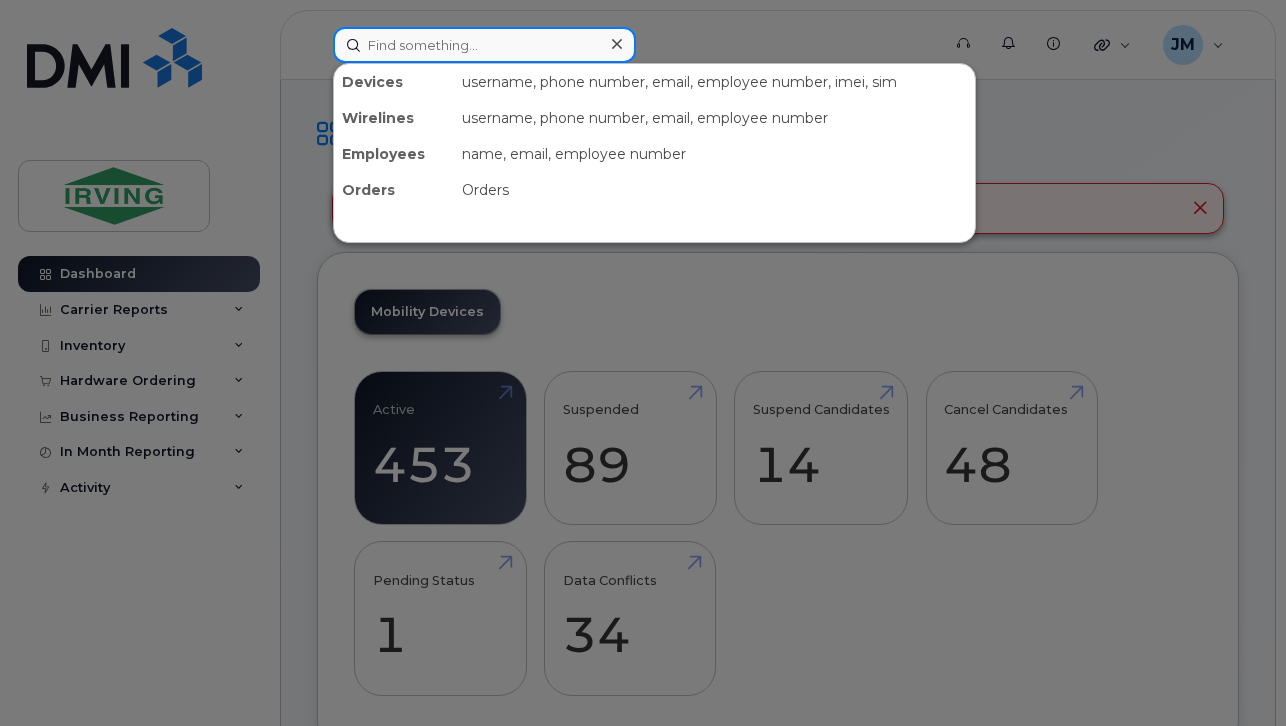 click 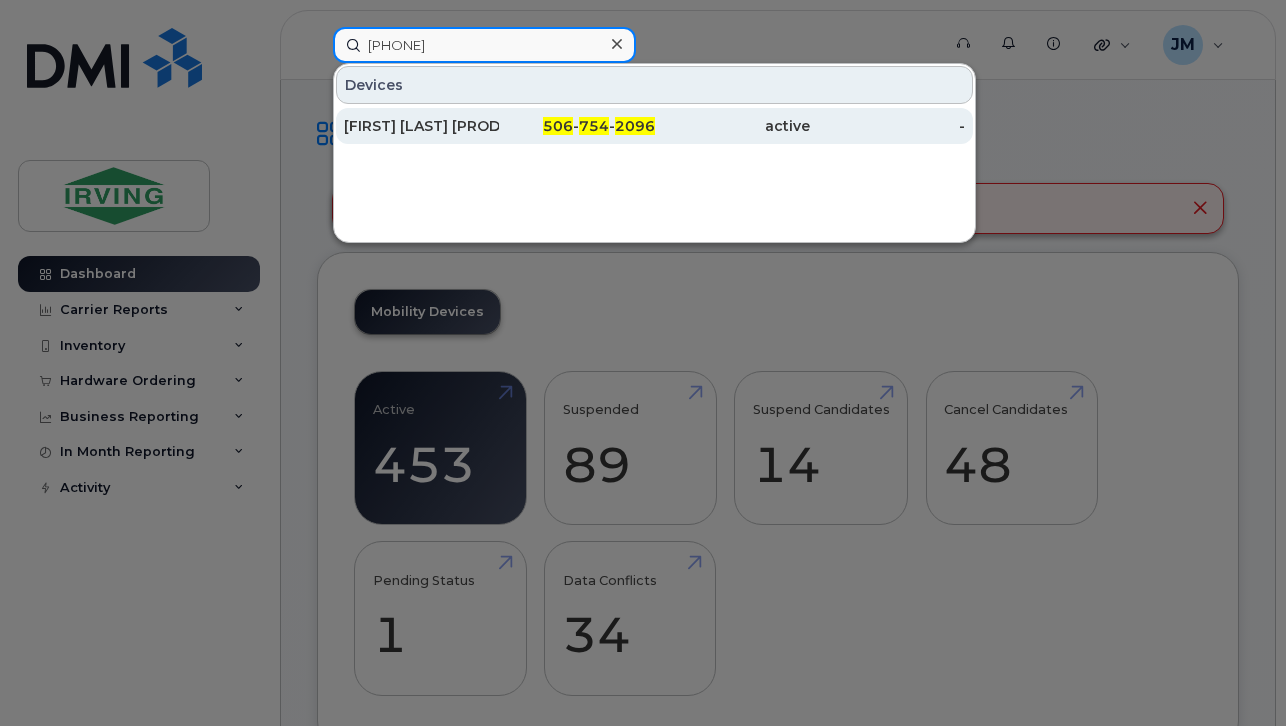 type on "5067542096" 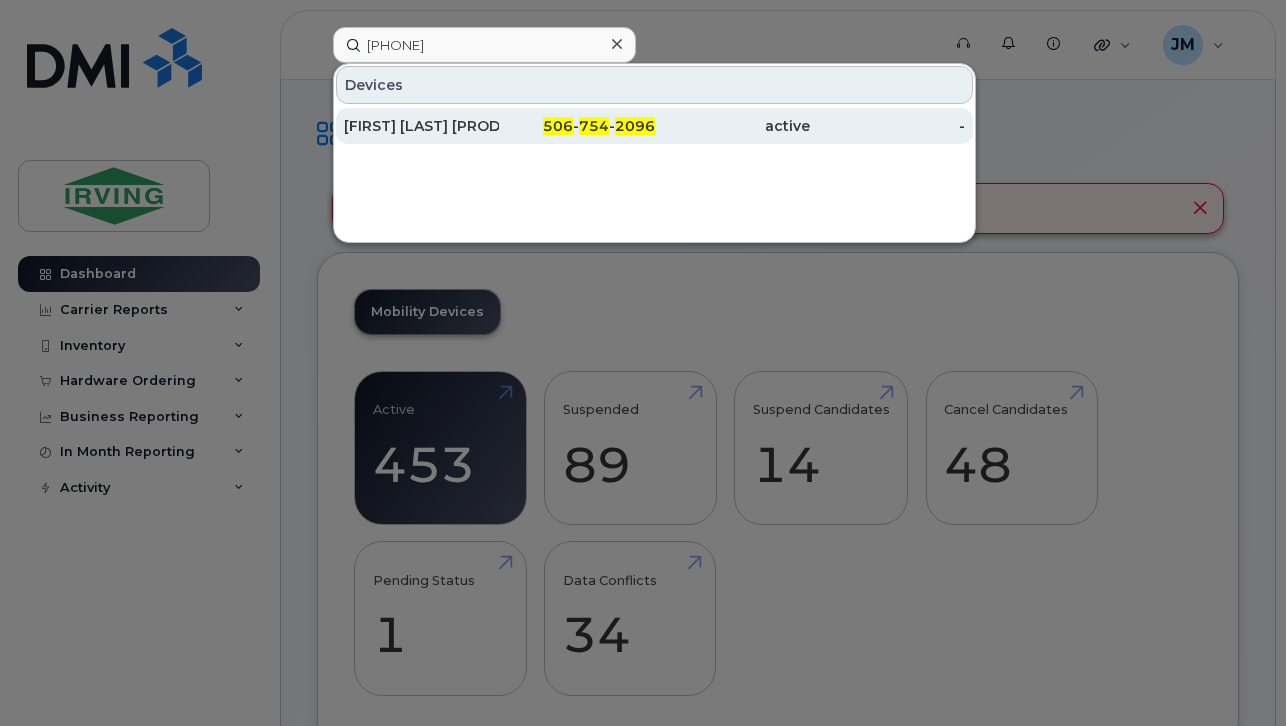 click on "Paul Burns Lup N So2 Station" 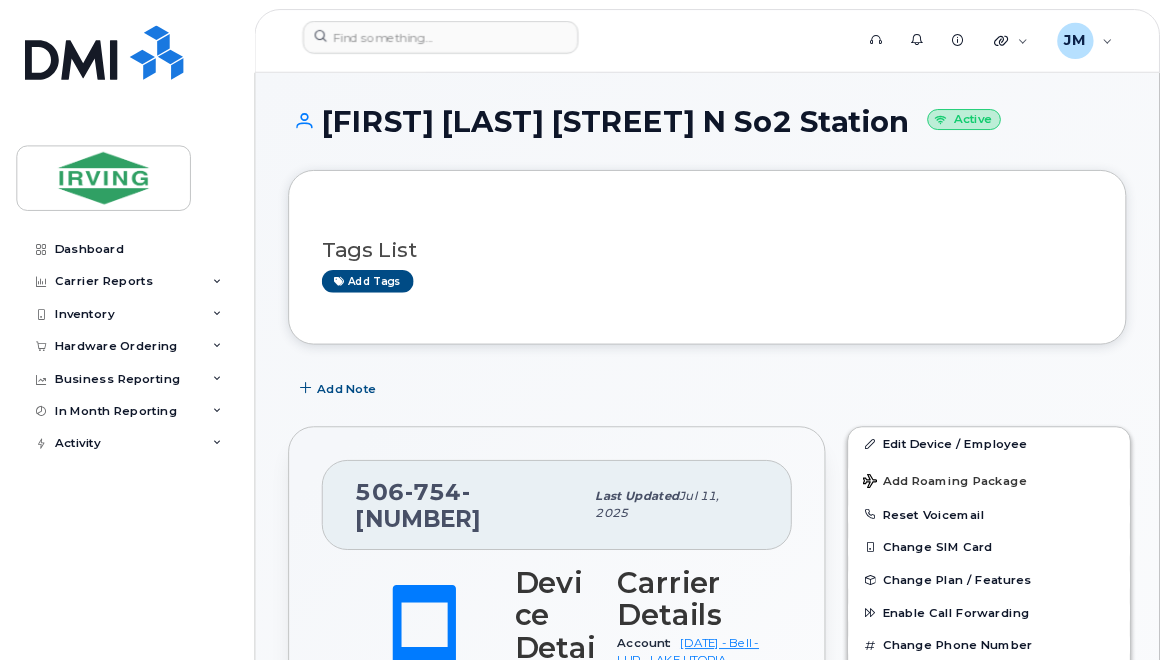 scroll, scrollTop: 0, scrollLeft: 0, axis: both 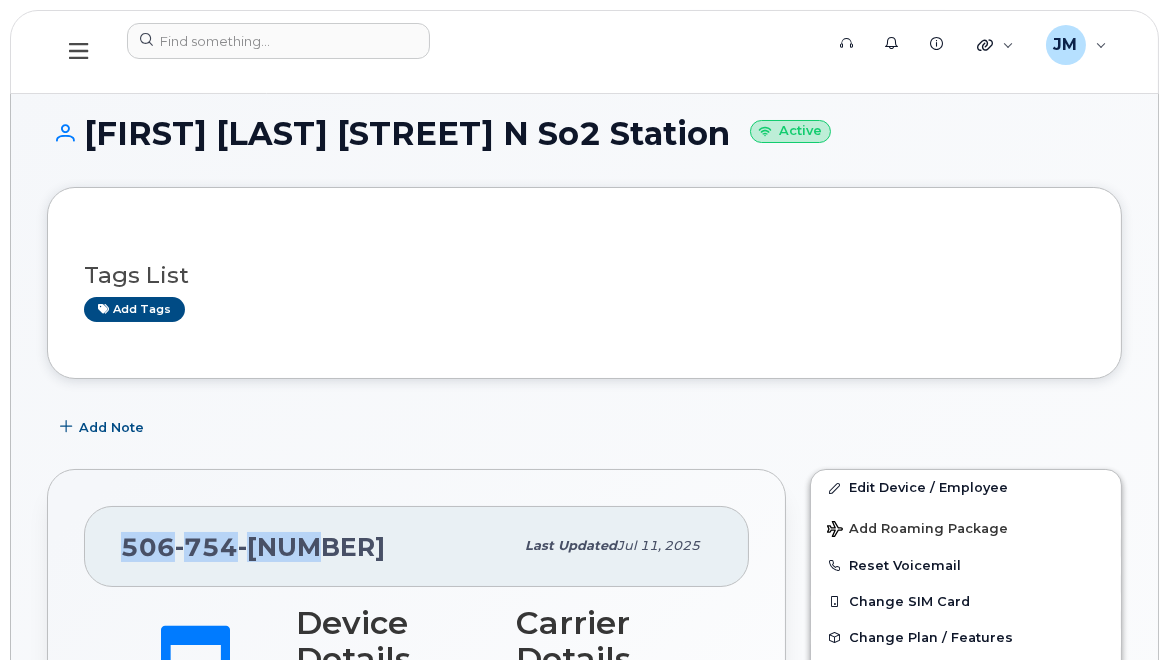 drag, startPoint x: 309, startPoint y: 551, endPoint x: 124, endPoint y: 557, distance: 185.09727 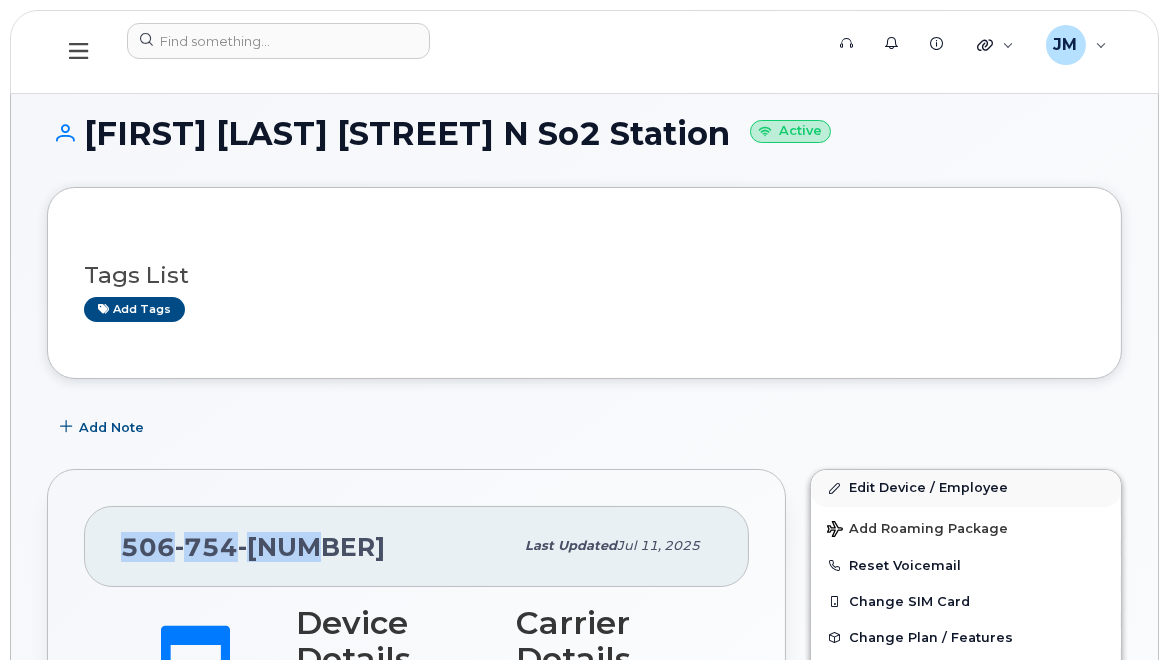 copy on "[PHONE]" 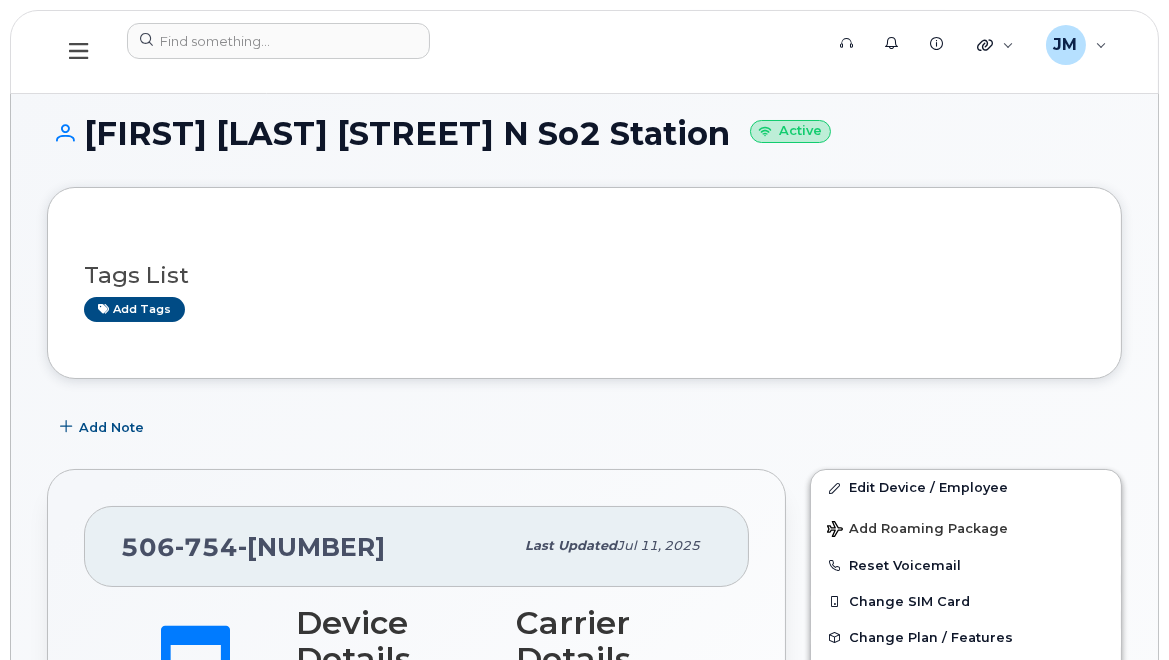 drag, startPoint x: 493, startPoint y: 139, endPoint x: 543, endPoint y: 138, distance: 50.01 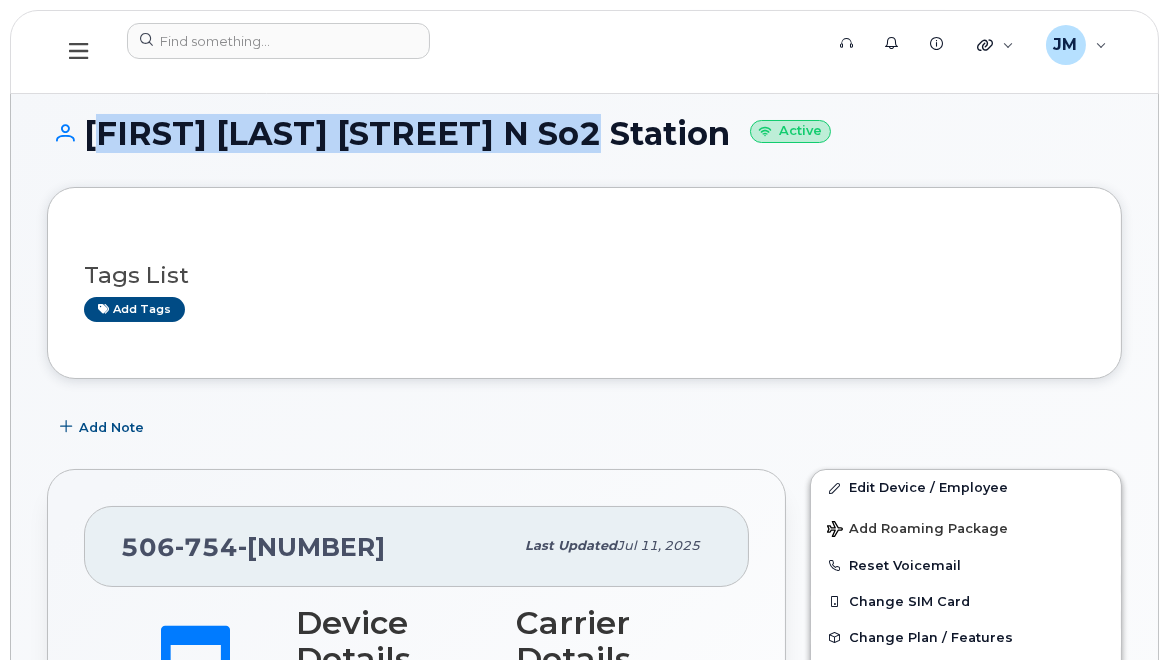 drag, startPoint x: 573, startPoint y: 136, endPoint x: 85, endPoint y: 145, distance: 488.08298 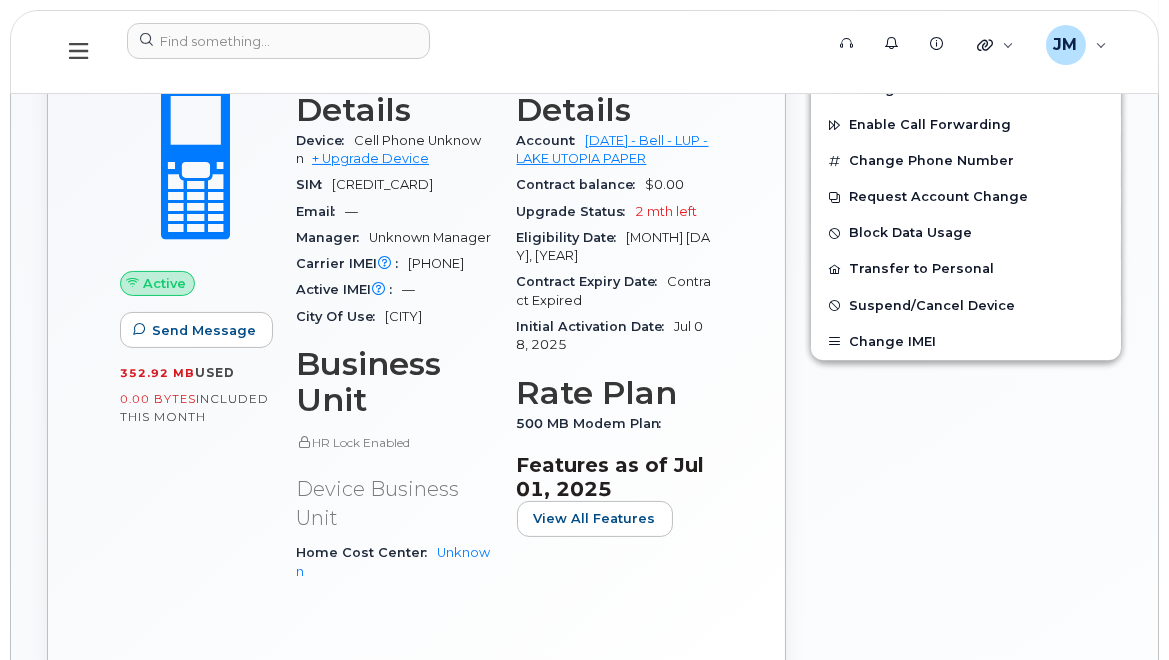 scroll, scrollTop: 545, scrollLeft: 0, axis: vertical 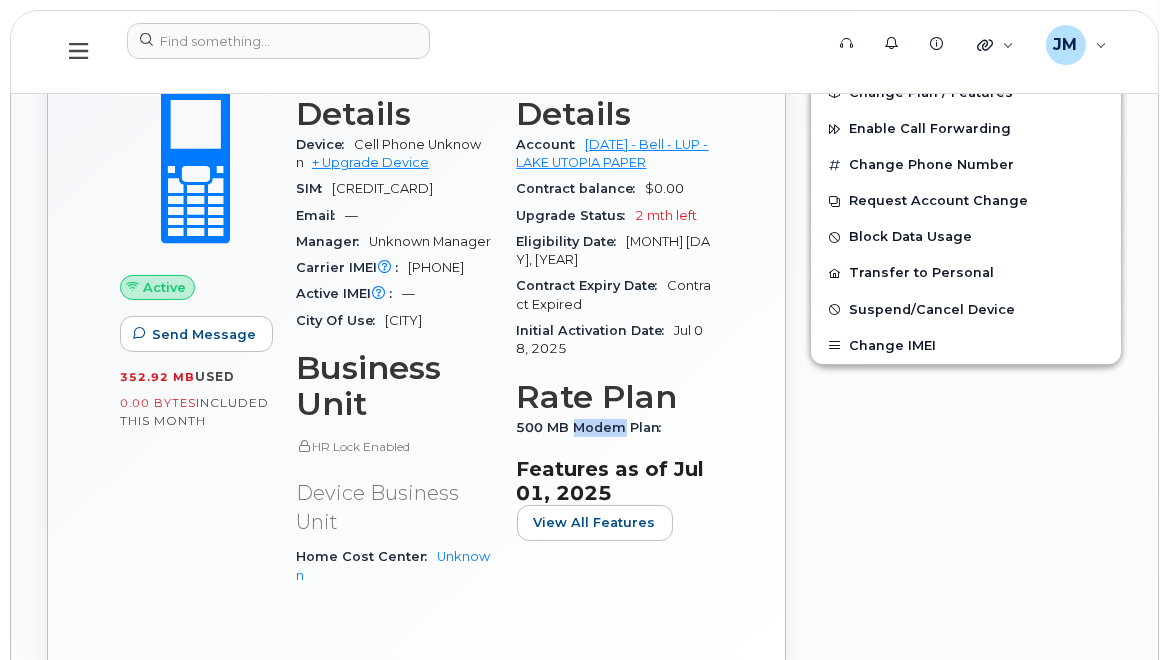 drag, startPoint x: 623, startPoint y: 426, endPoint x: 574, endPoint y: 436, distance: 50.01 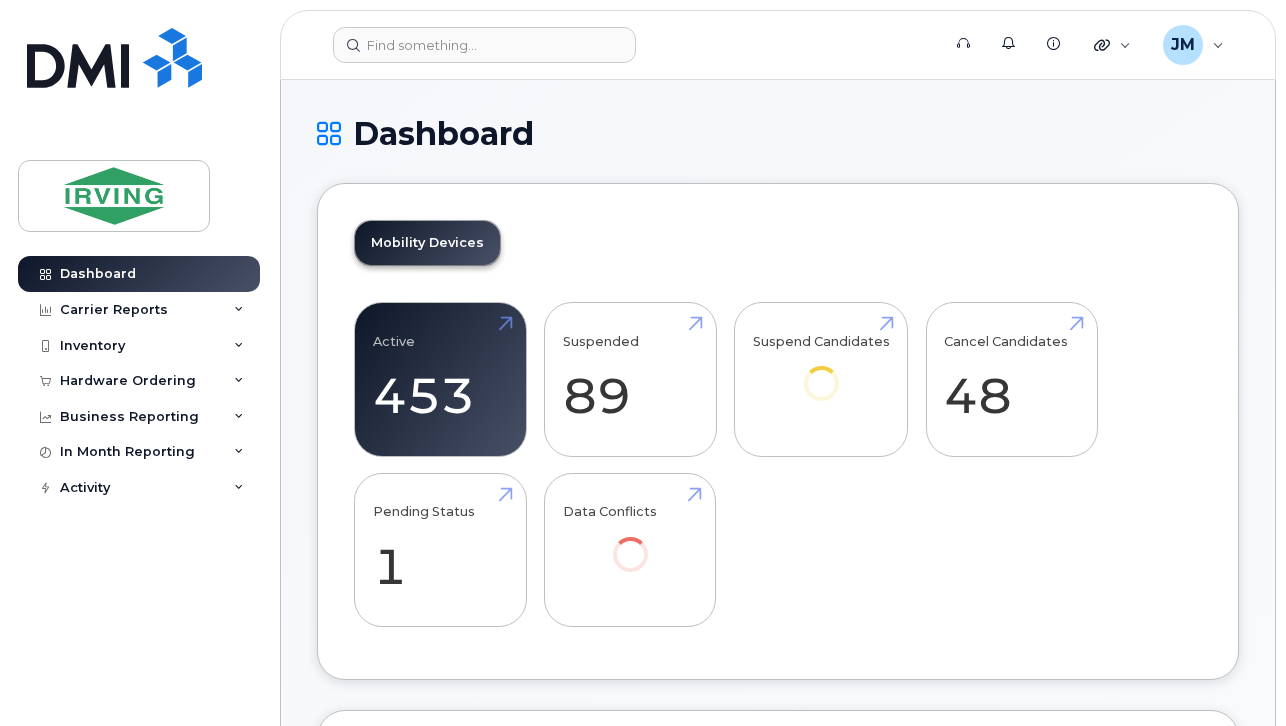 scroll, scrollTop: 0, scrollLeft: 0, axis: both 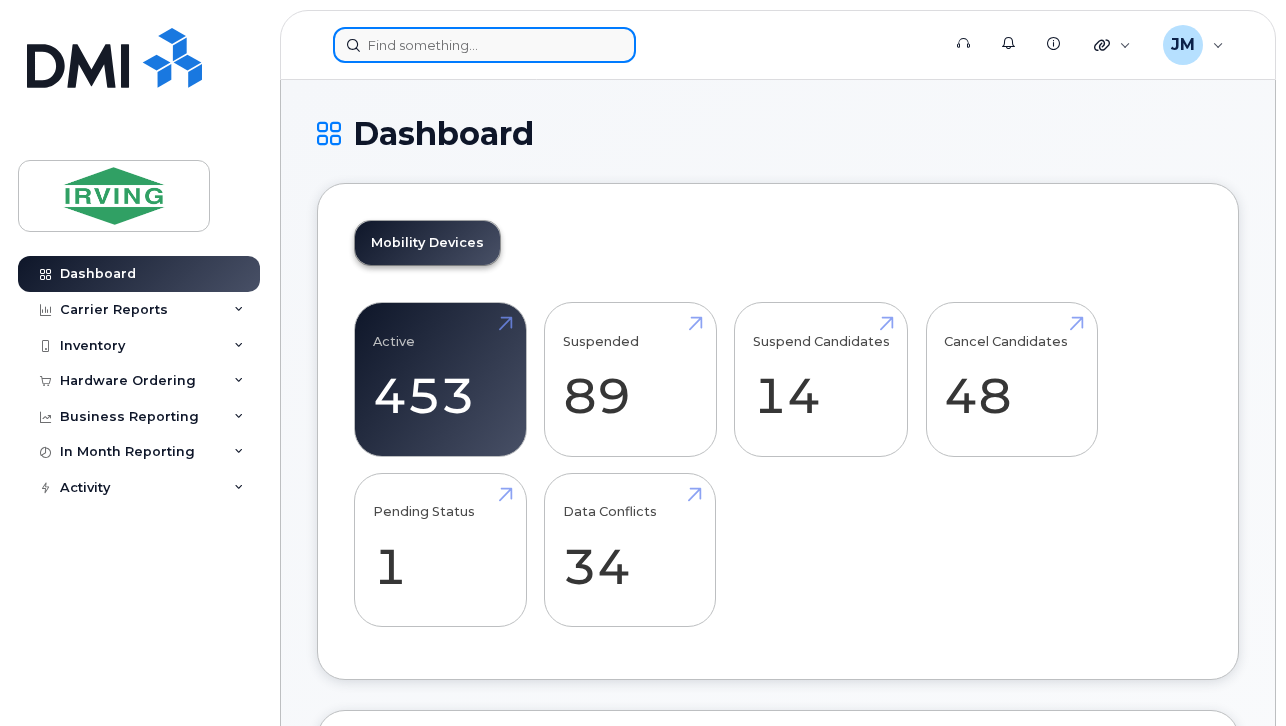 click 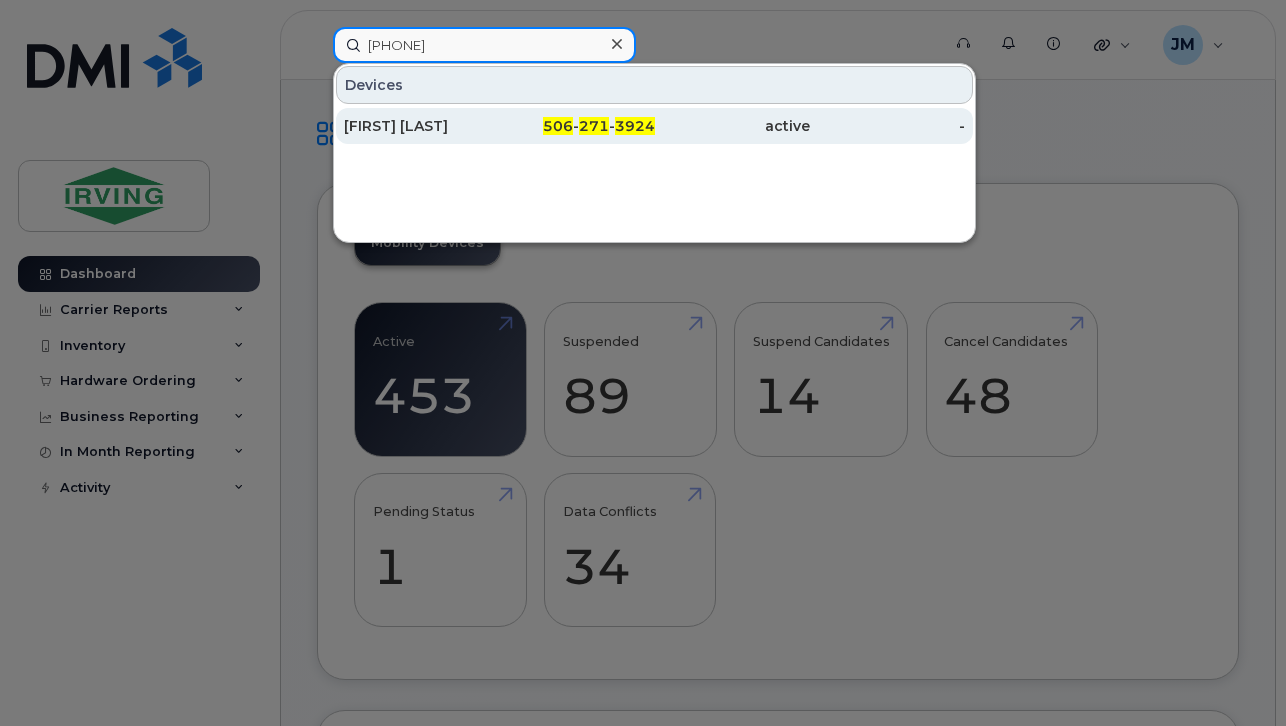 type on "[PHONE]" 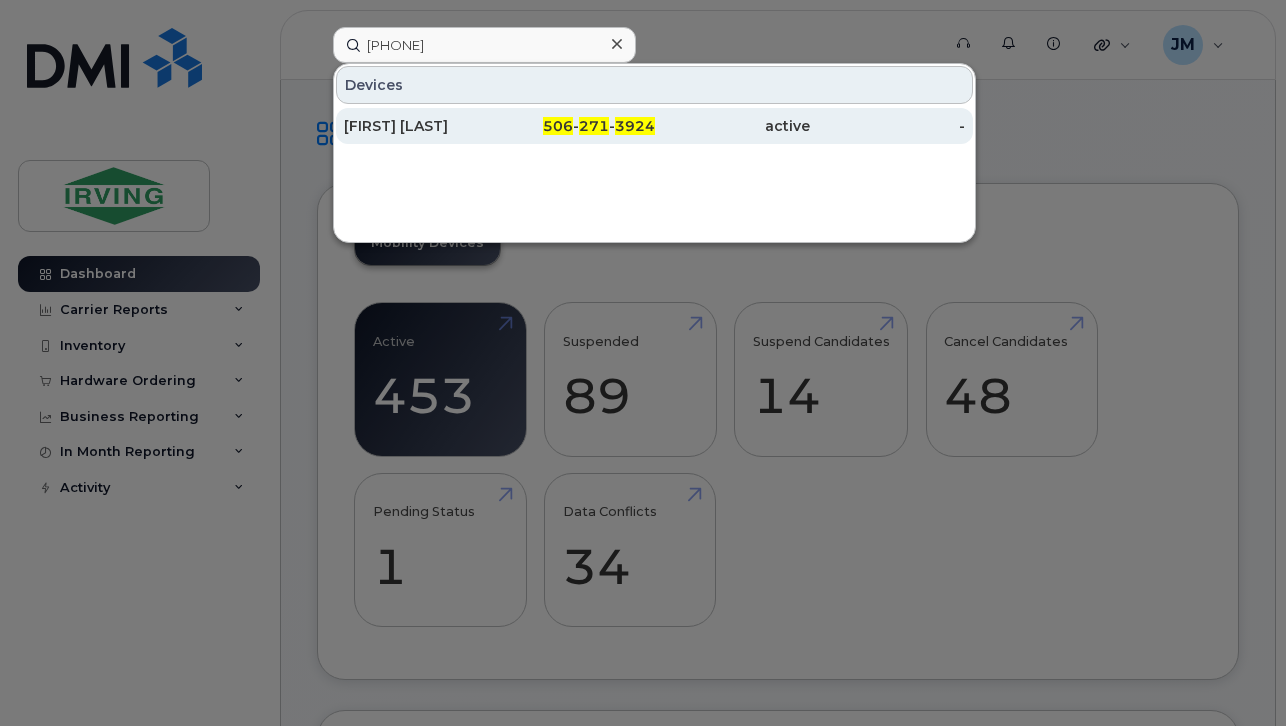 click on "506 - 271 - 3924" 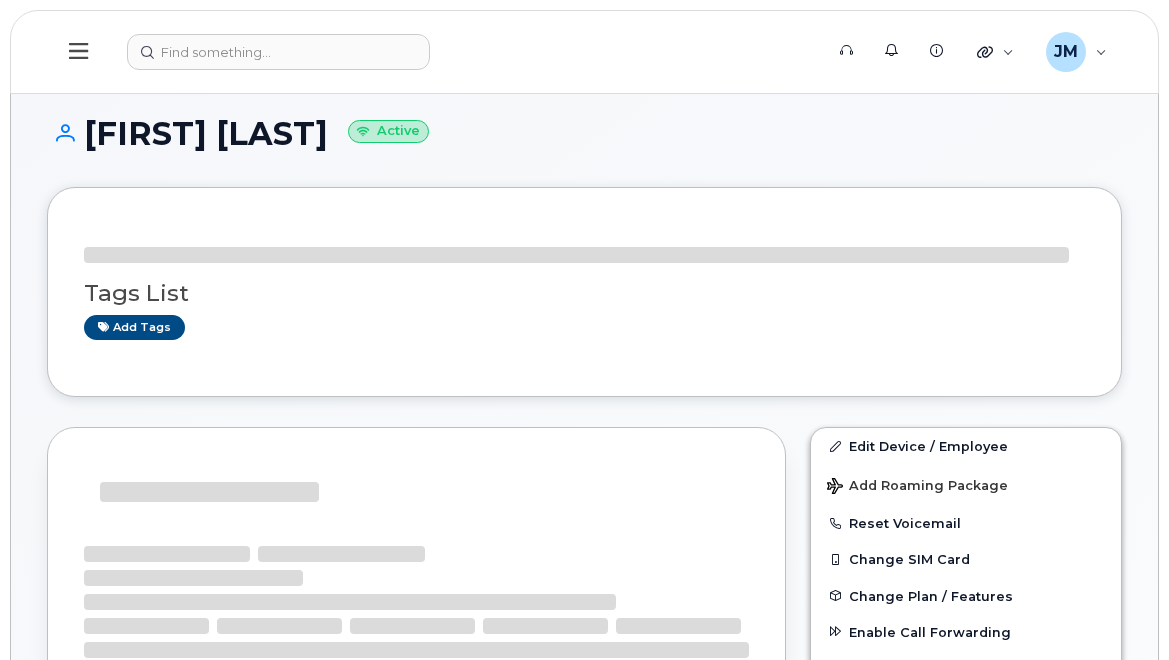 scroll, scrollTop: 0, scrollLeft: 0, axis: both 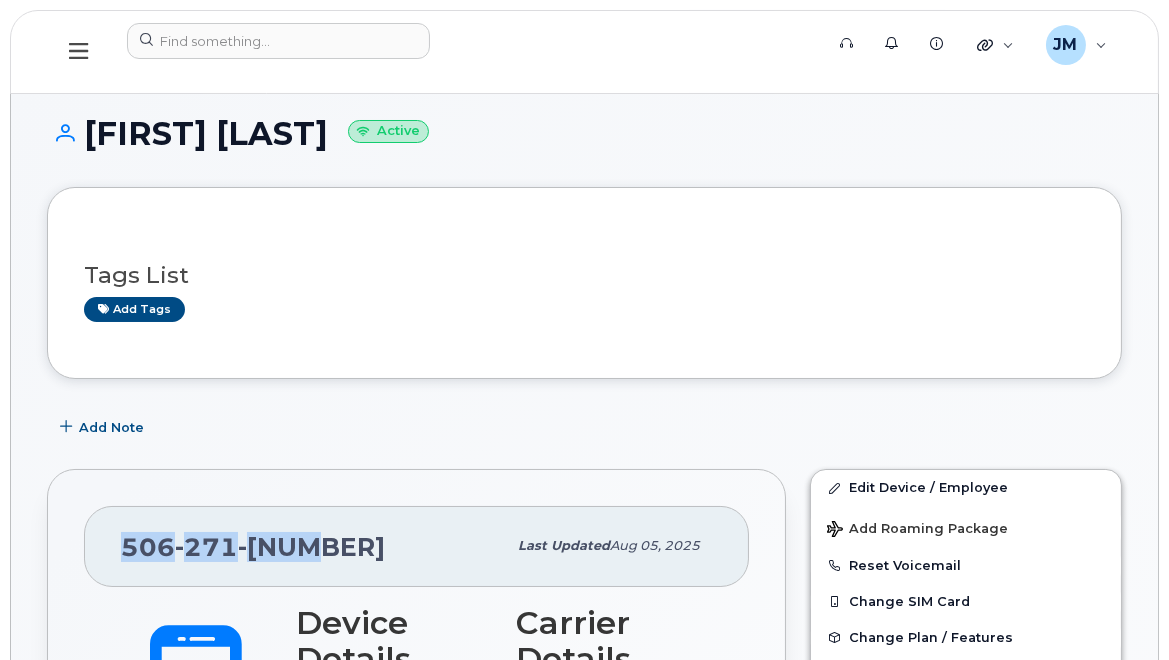 drag, startPoint x: 323, startPoint y: 548, endPoint x: 101, endPoint y: 554, distance: 222.08107 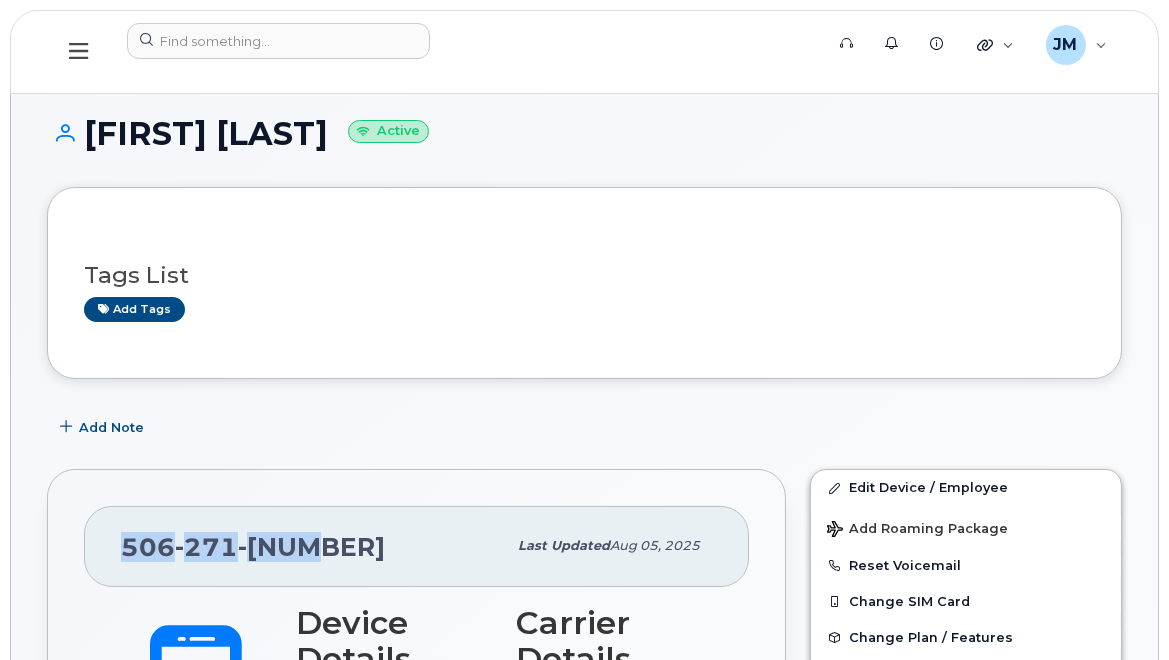 drag, startPoint x: 424, startPoint y: 135, endPoint x: 96, endPoint y: 147, distance: 328.21945 